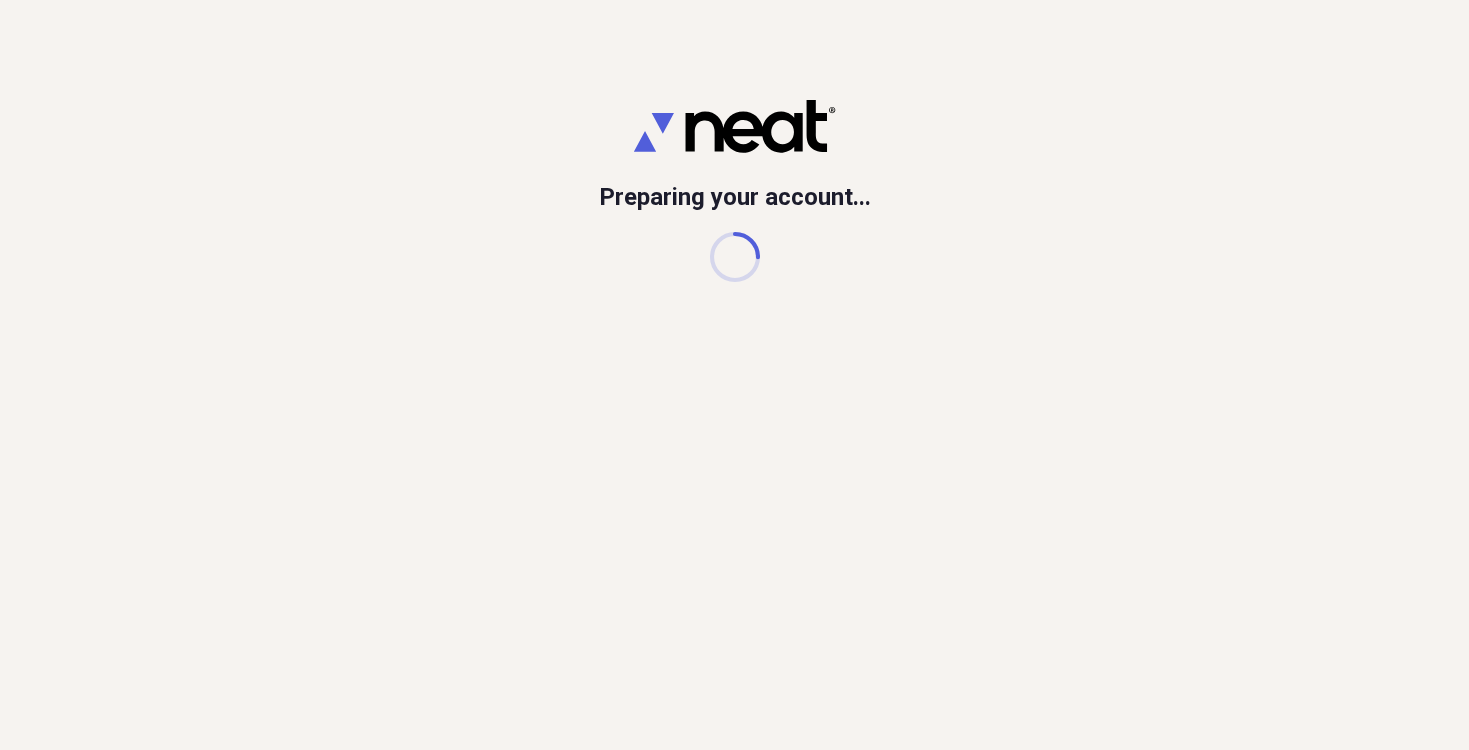 scroll, scrollTop: 0, scrollLeft: 0, axis: both 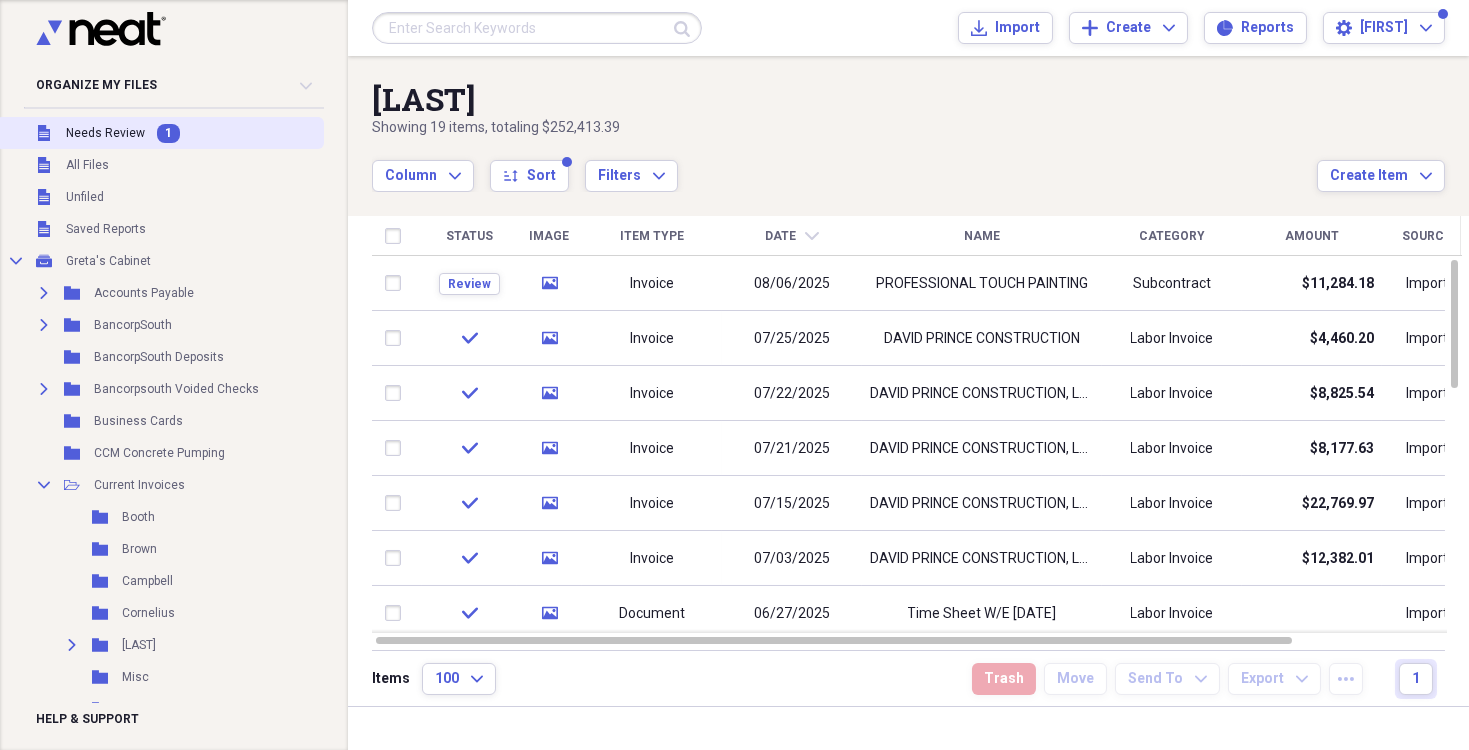 click on "Needs Review" at bounding box center [105, 133] 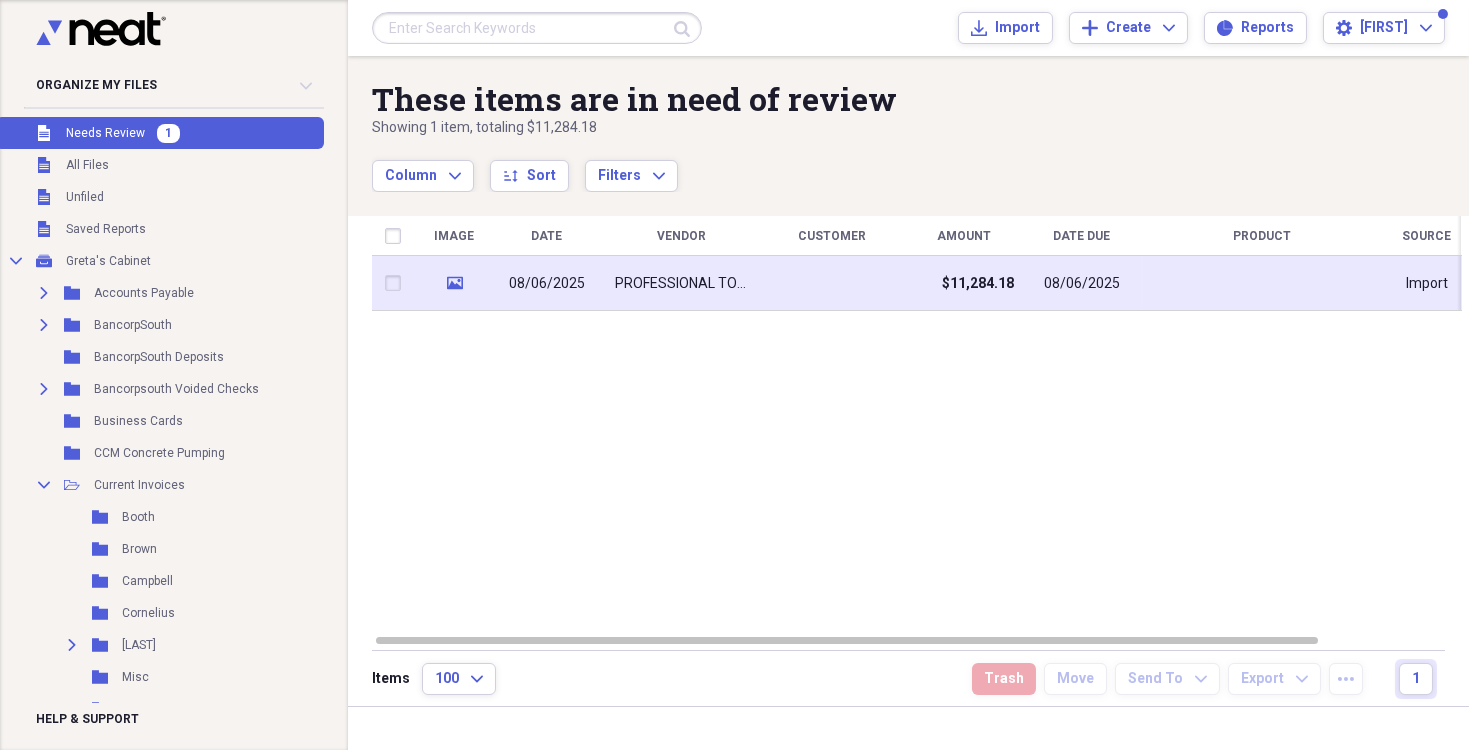 click on "PROFESSIONAL TOUCH PAINTING" at bounding box center [682, 284] 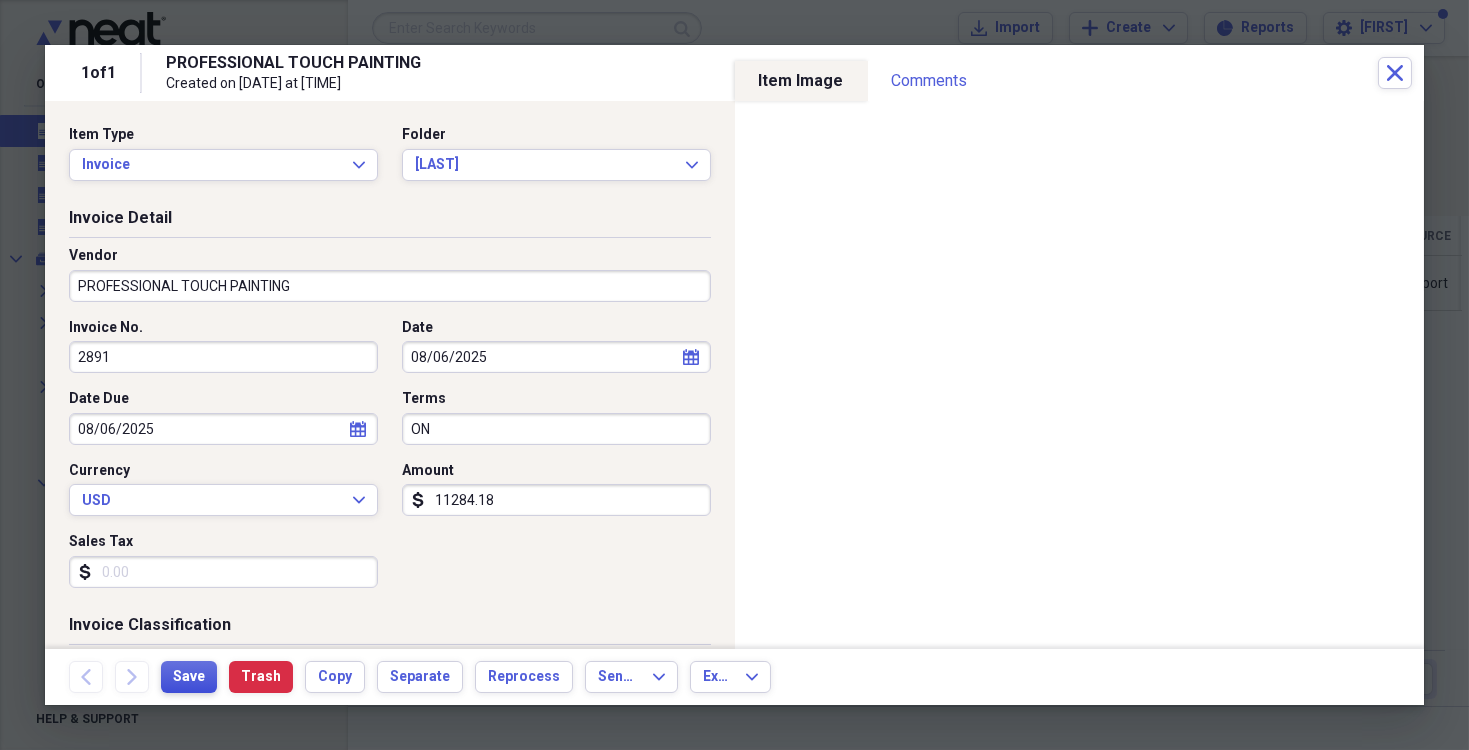 click on "Save" at bounding box center (189, 677) 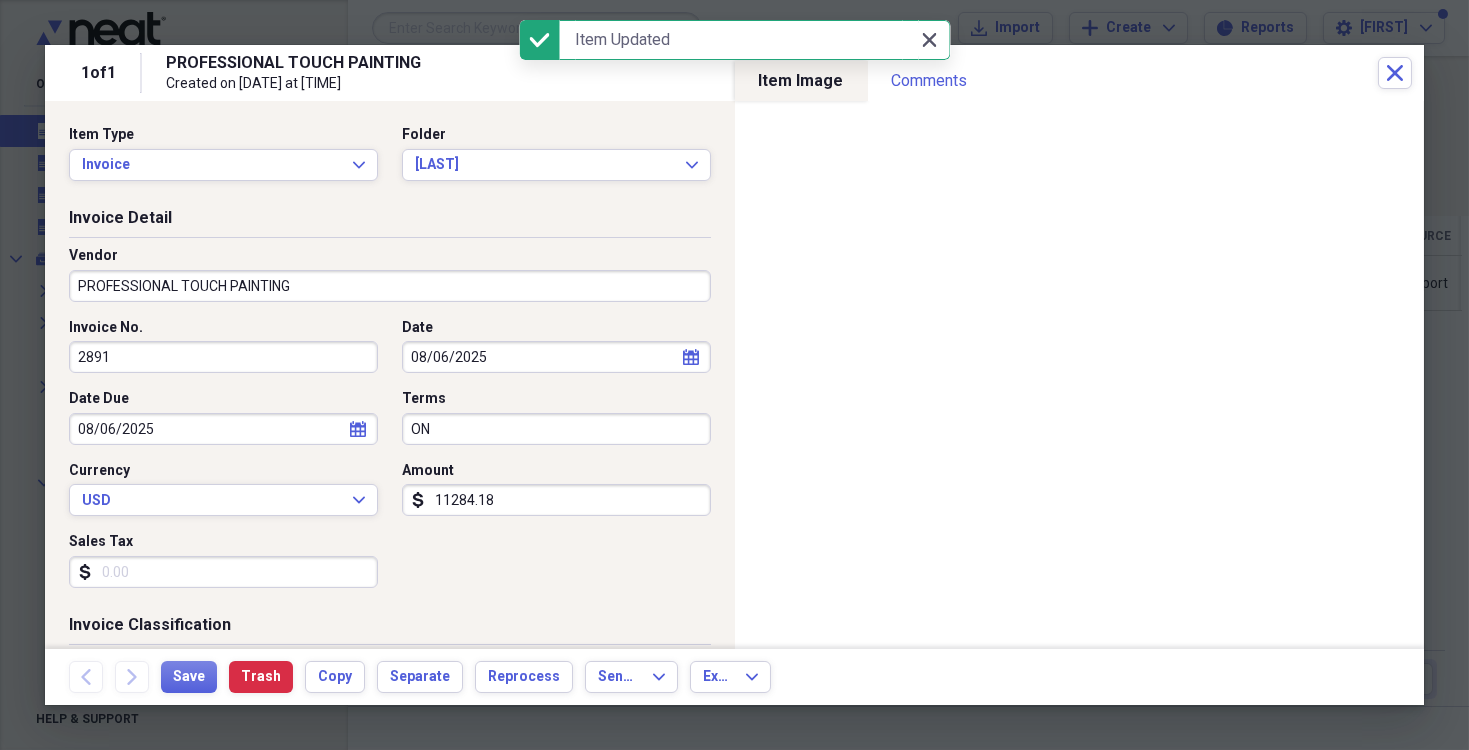 click on "Close" 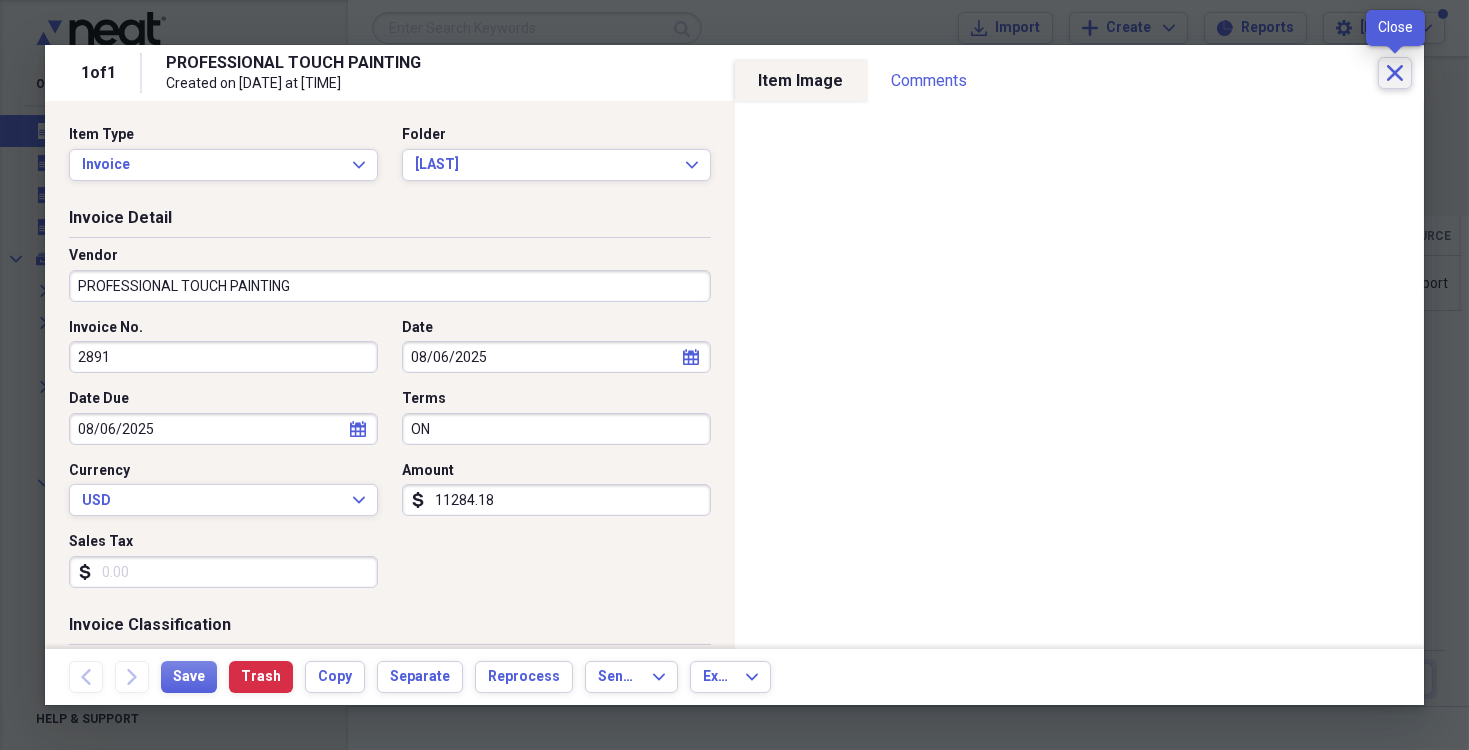 click on "Close" at bounding box center (1395, 73) 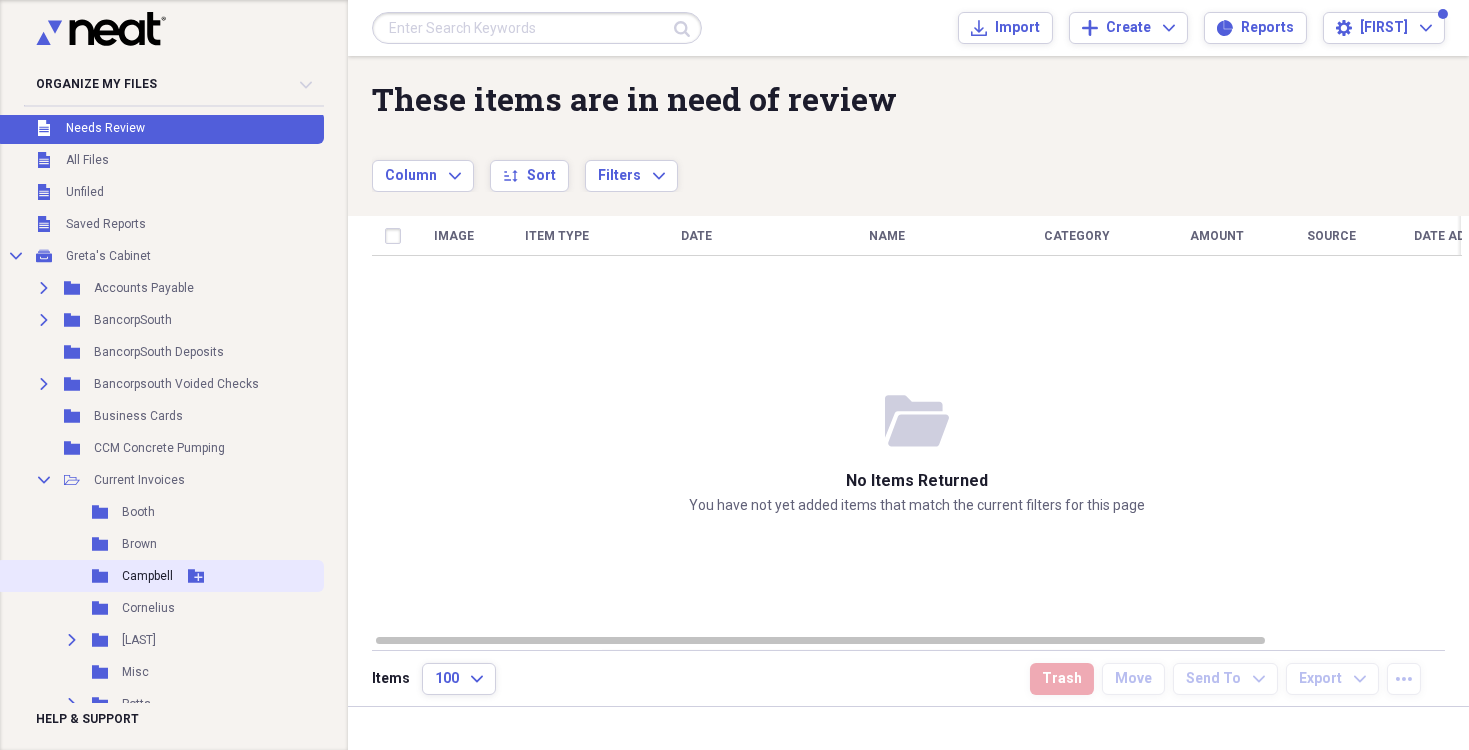 scroll, scrollTop: 0, scrollLeft: 0, axis: both 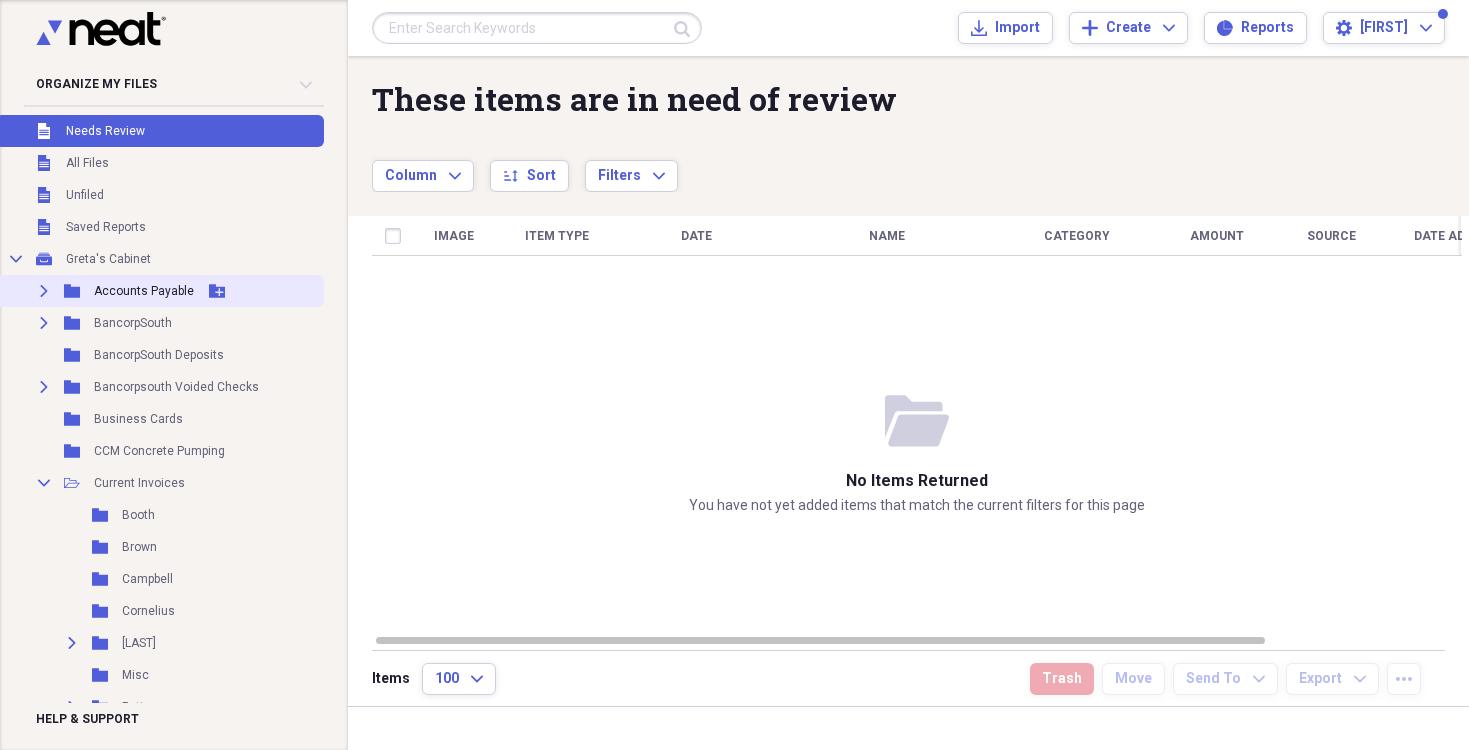 click on "Expand" 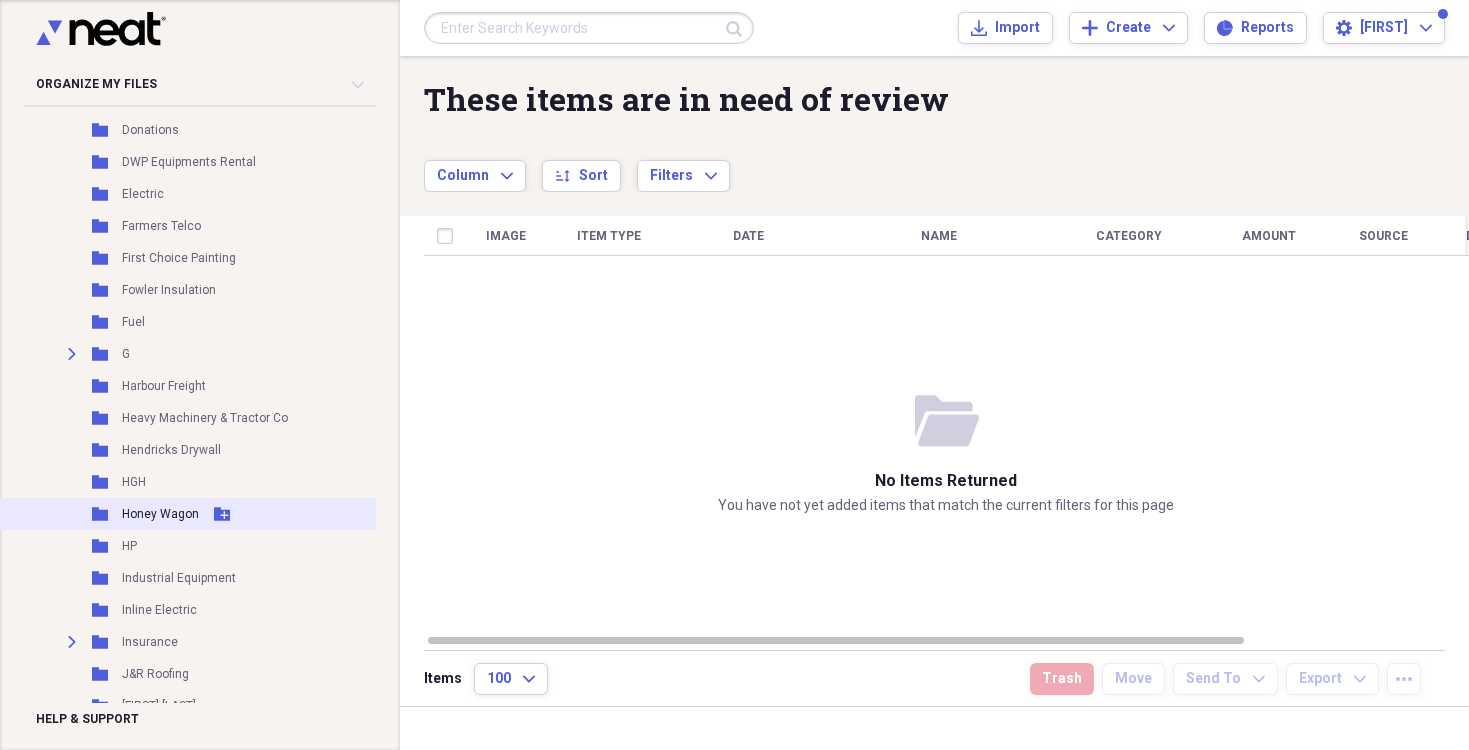 scroll, scrollTop: 900, scrollLeft: 0, axis: vertical 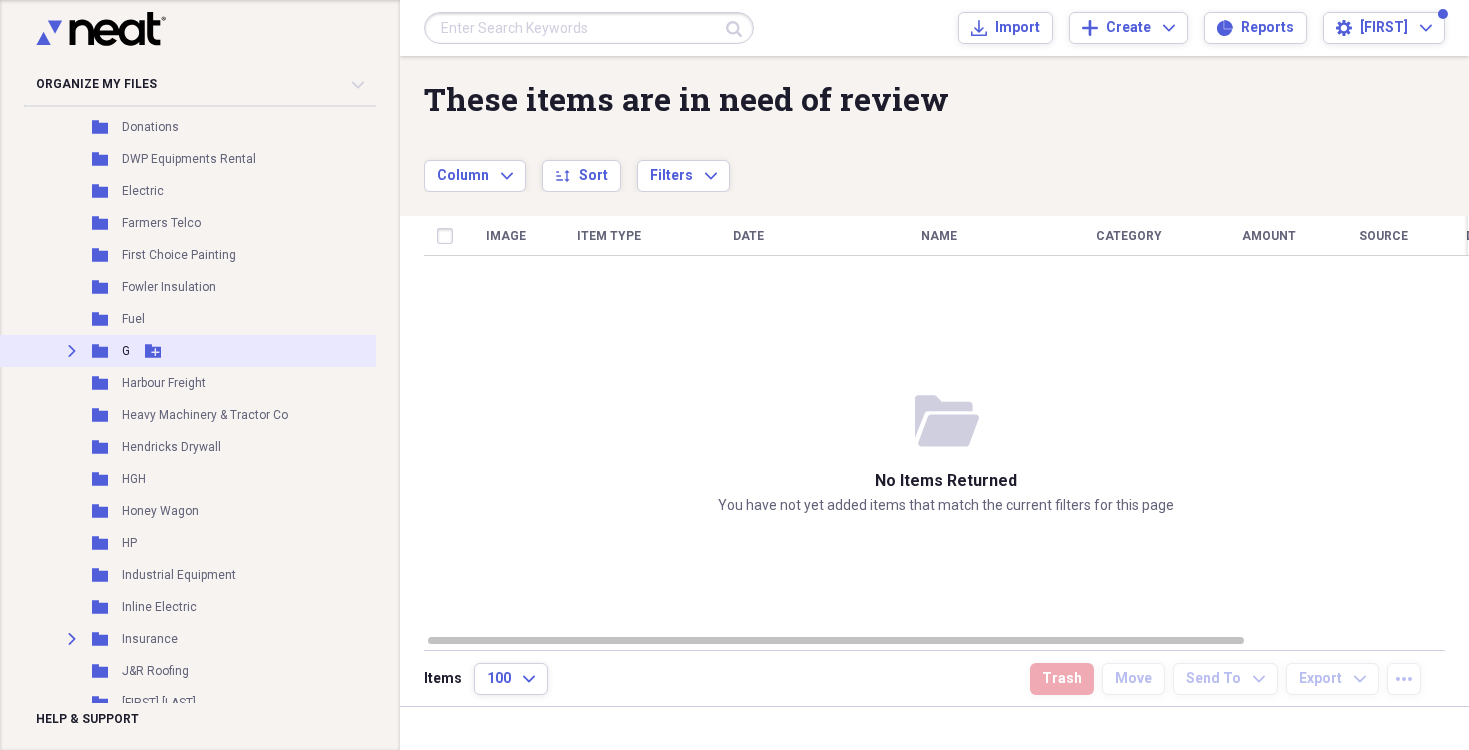click on "Expand" 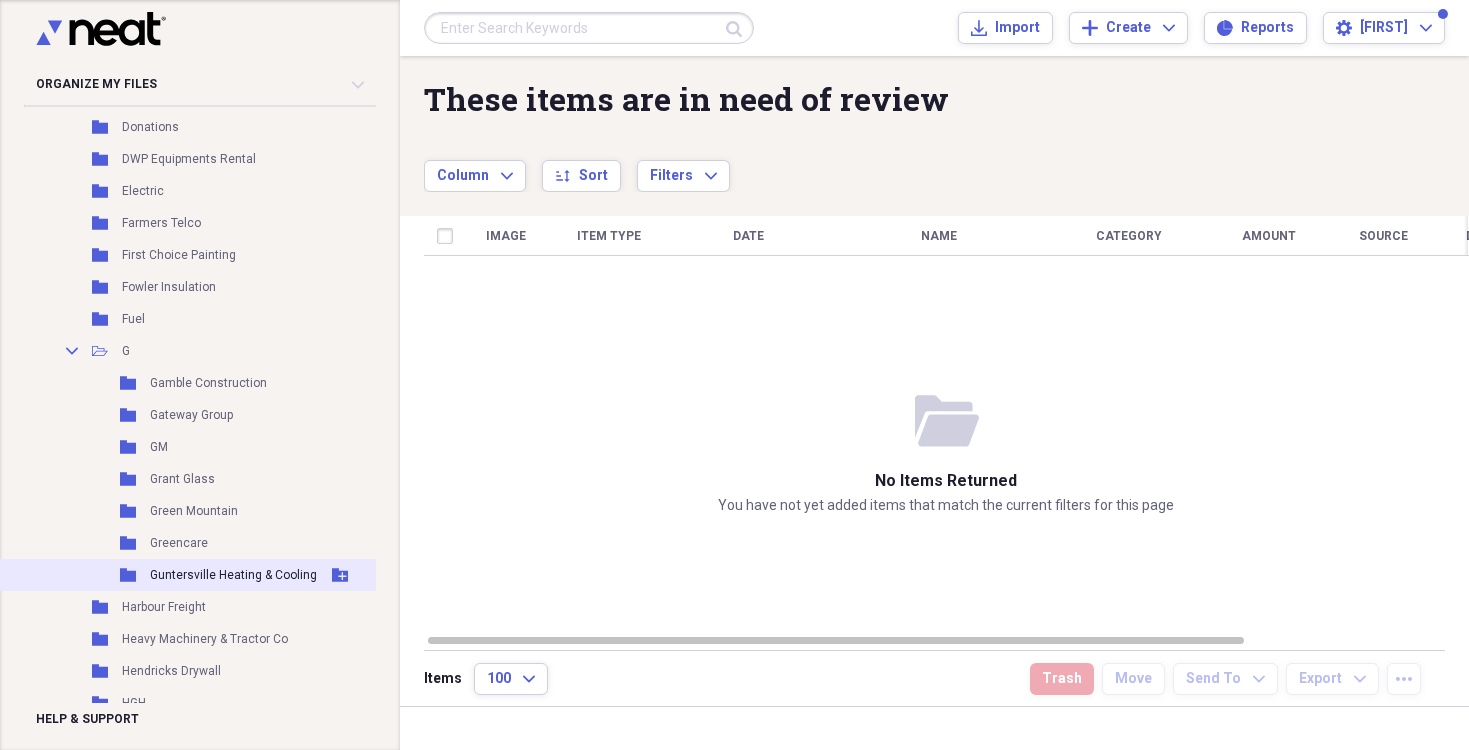 click on "Guntersville Heating & Cooling" at bounding box center [233, 575] 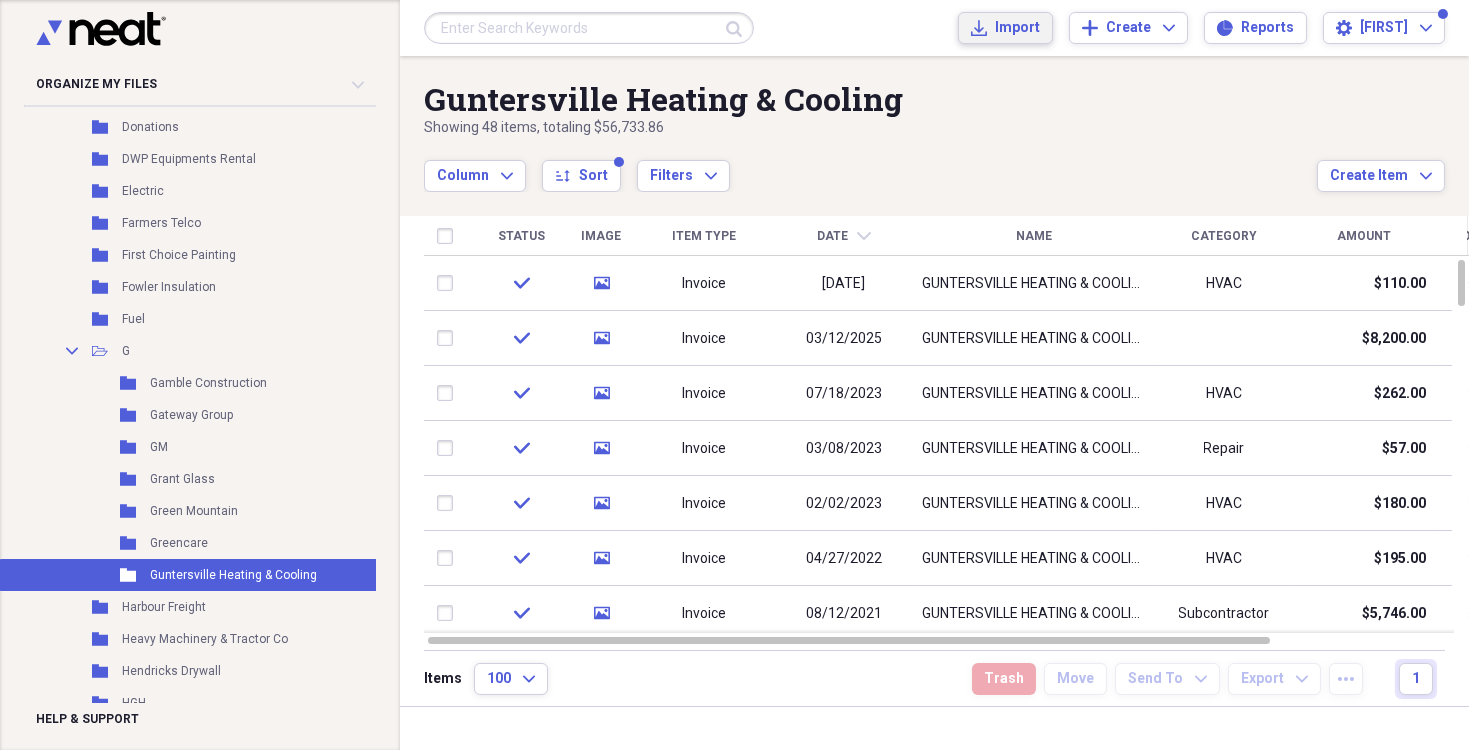 click on "Import" at bounding box center [1017, 28] 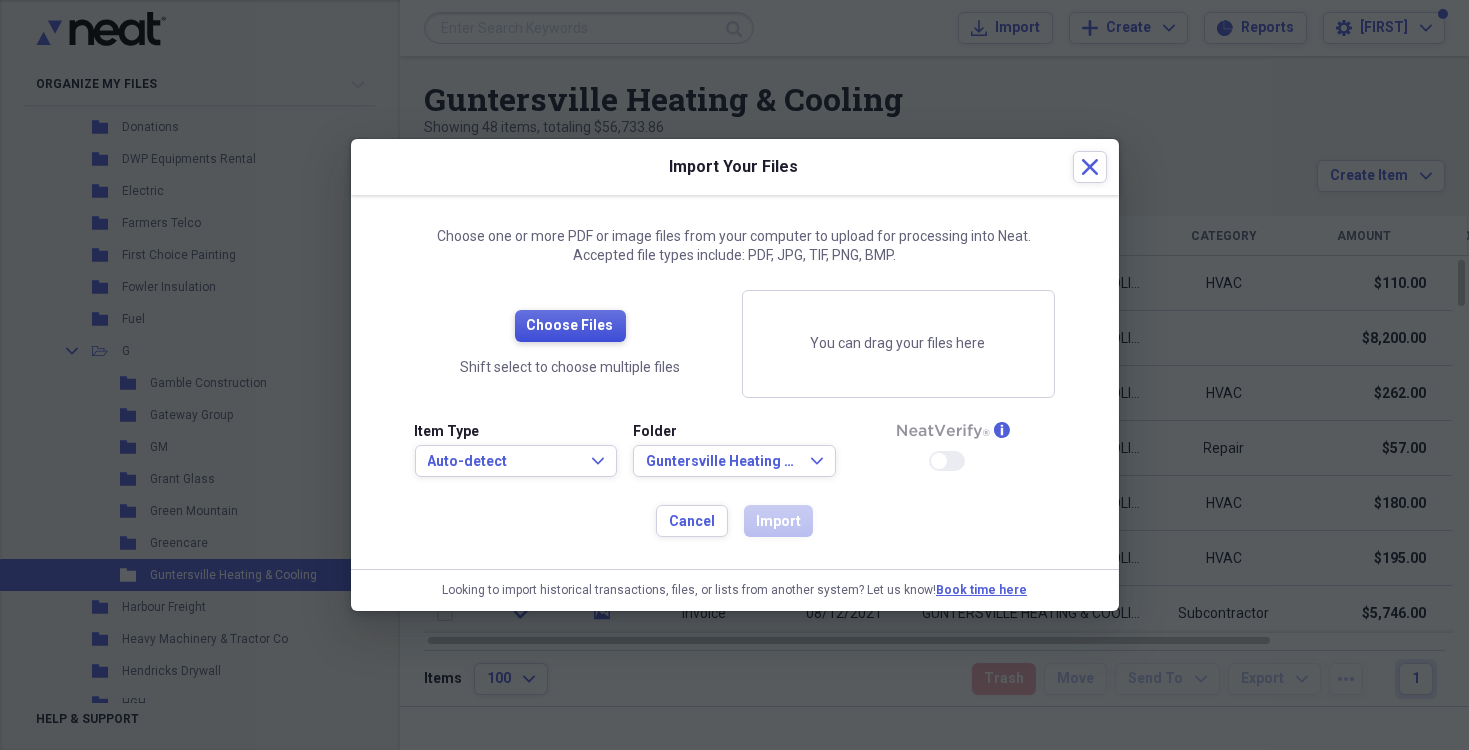 click on "Choose Files" at bounding box center (570, 326) 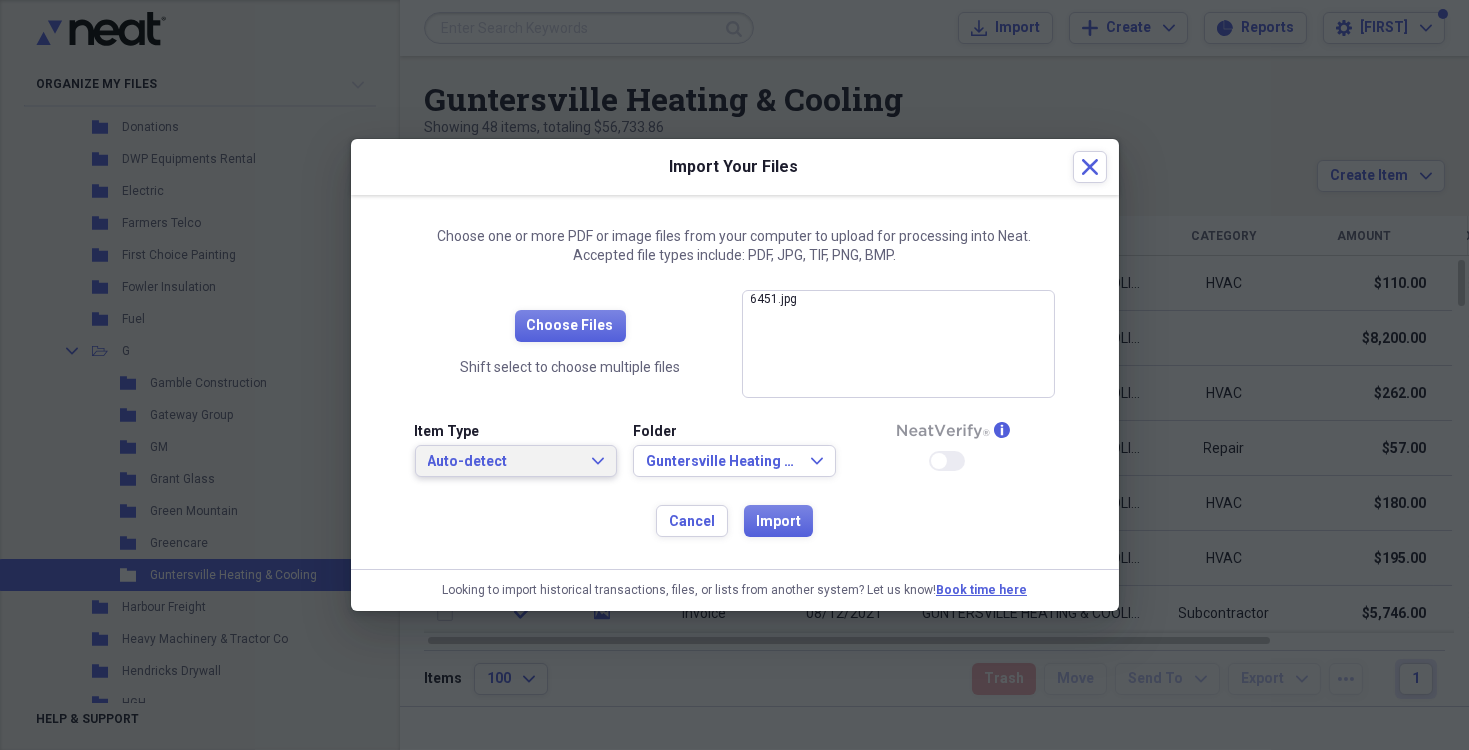 click on "Auto-detect Expand" at bounding box center (516, 462) 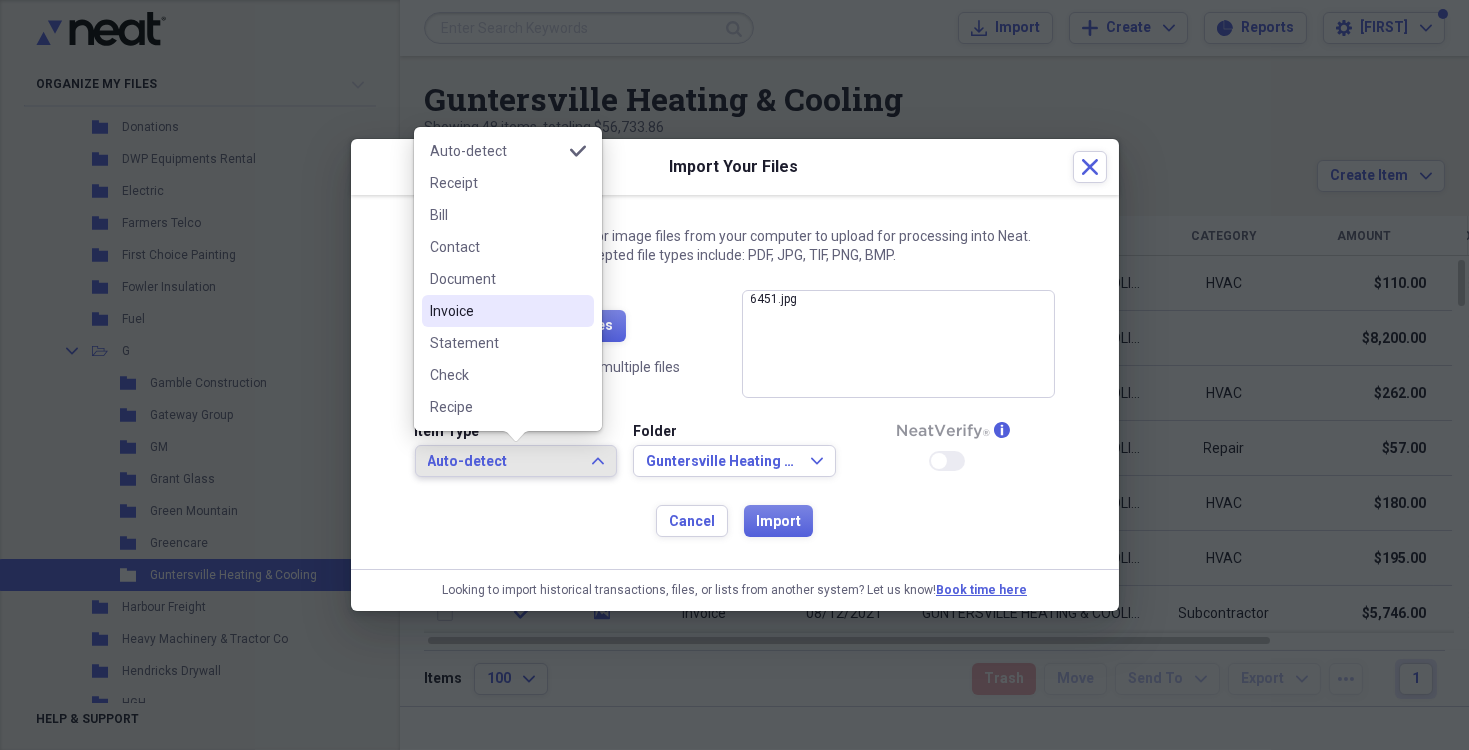 click on "Invoice" at bounding box center (496, 311) 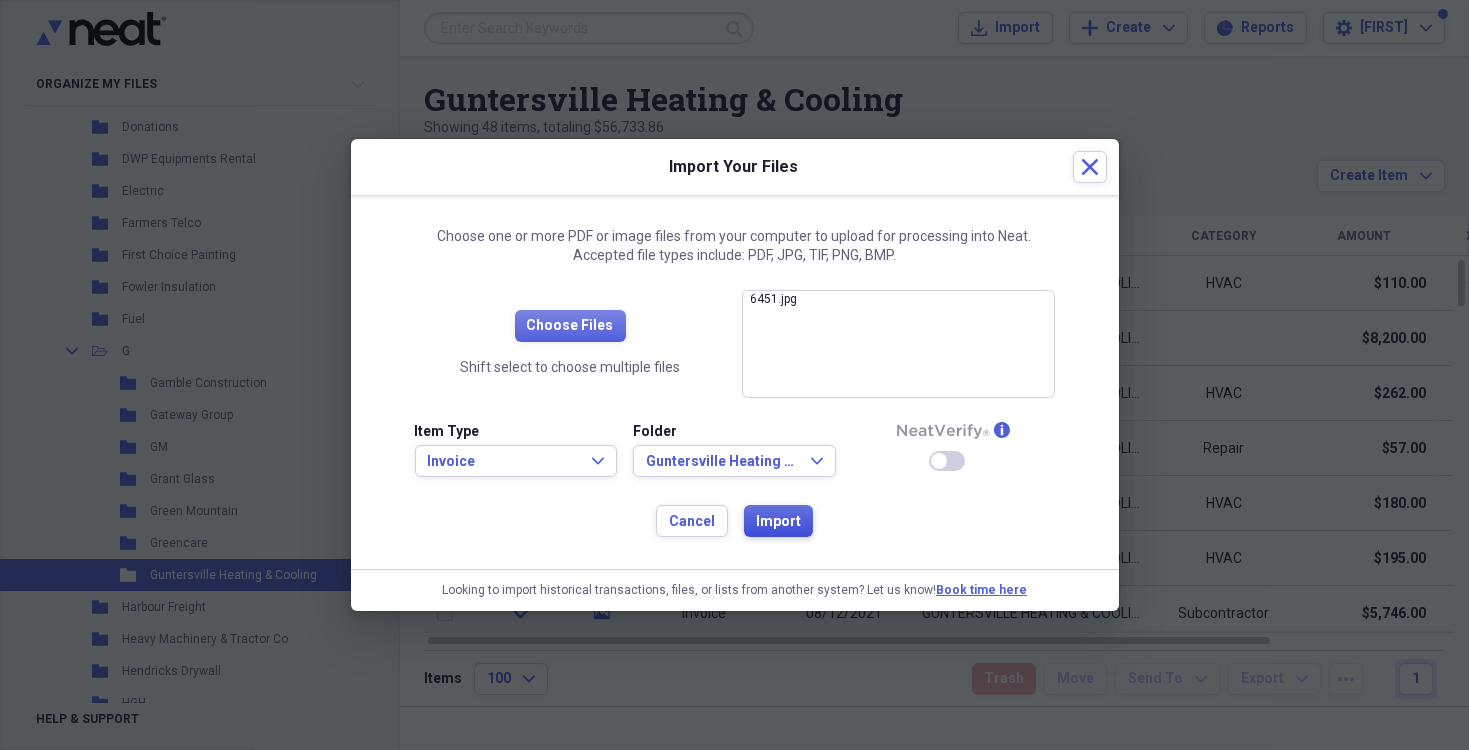 click on "Import" at bounding box center (778, 522) 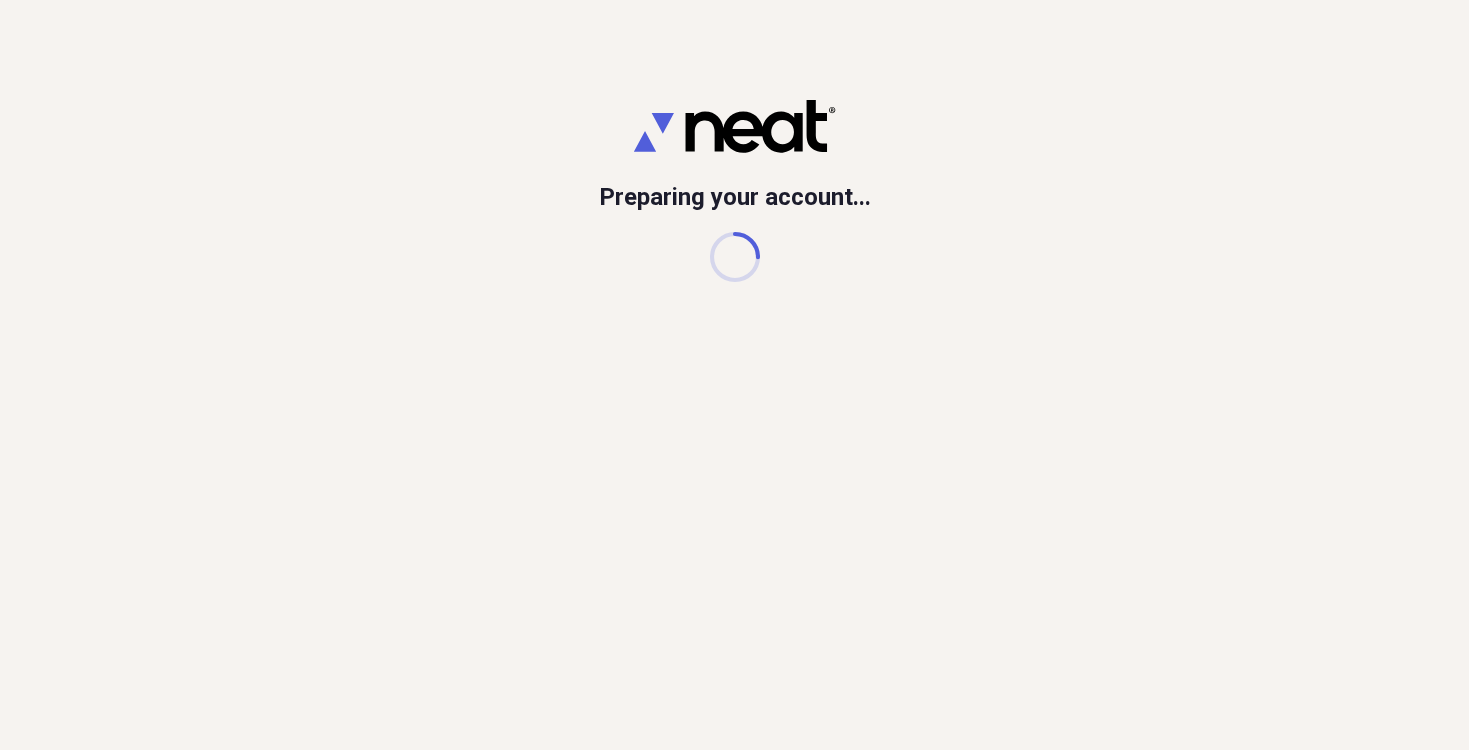 scroll, scrollTop: 0, scrollLeft: 0, axis: both 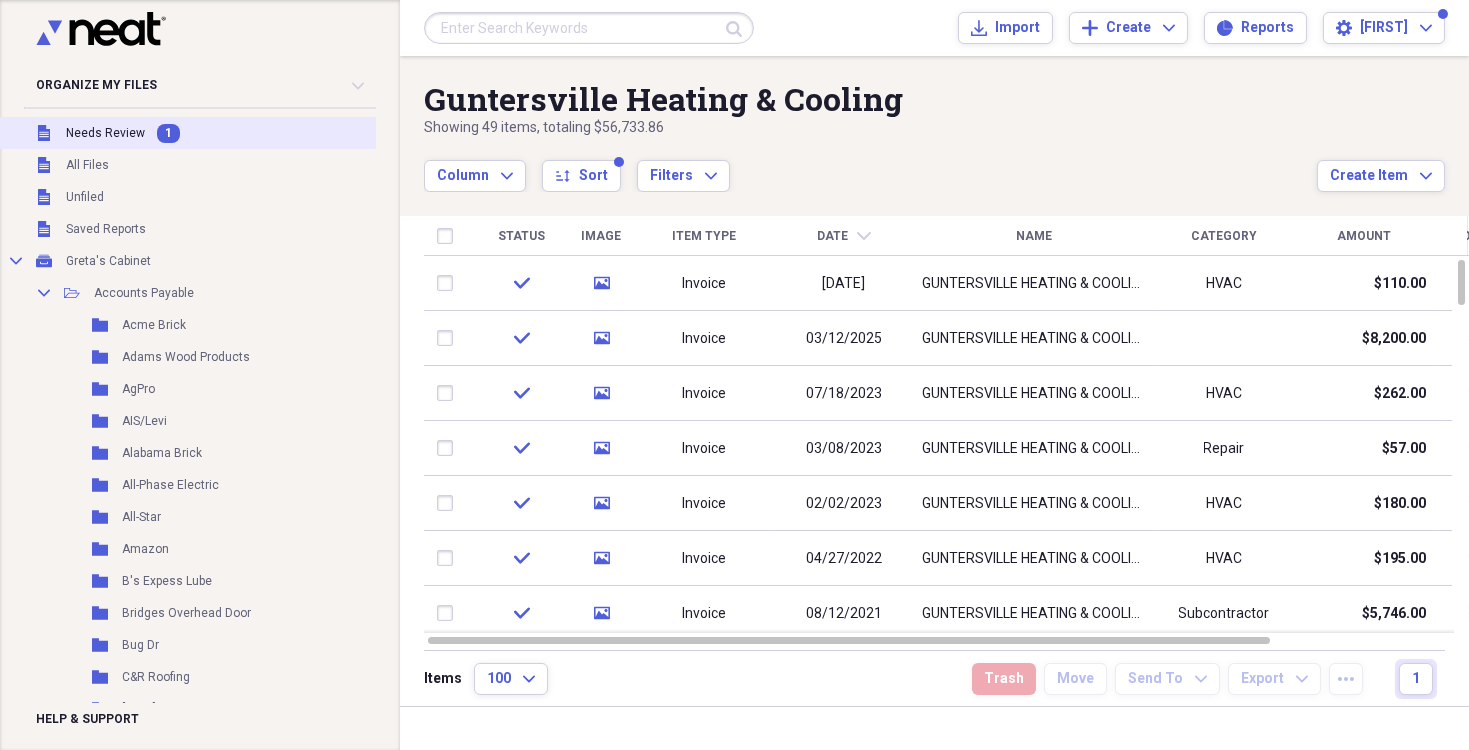 click on "Unfiled Needs Review 1" at bounding box center (194, 133) 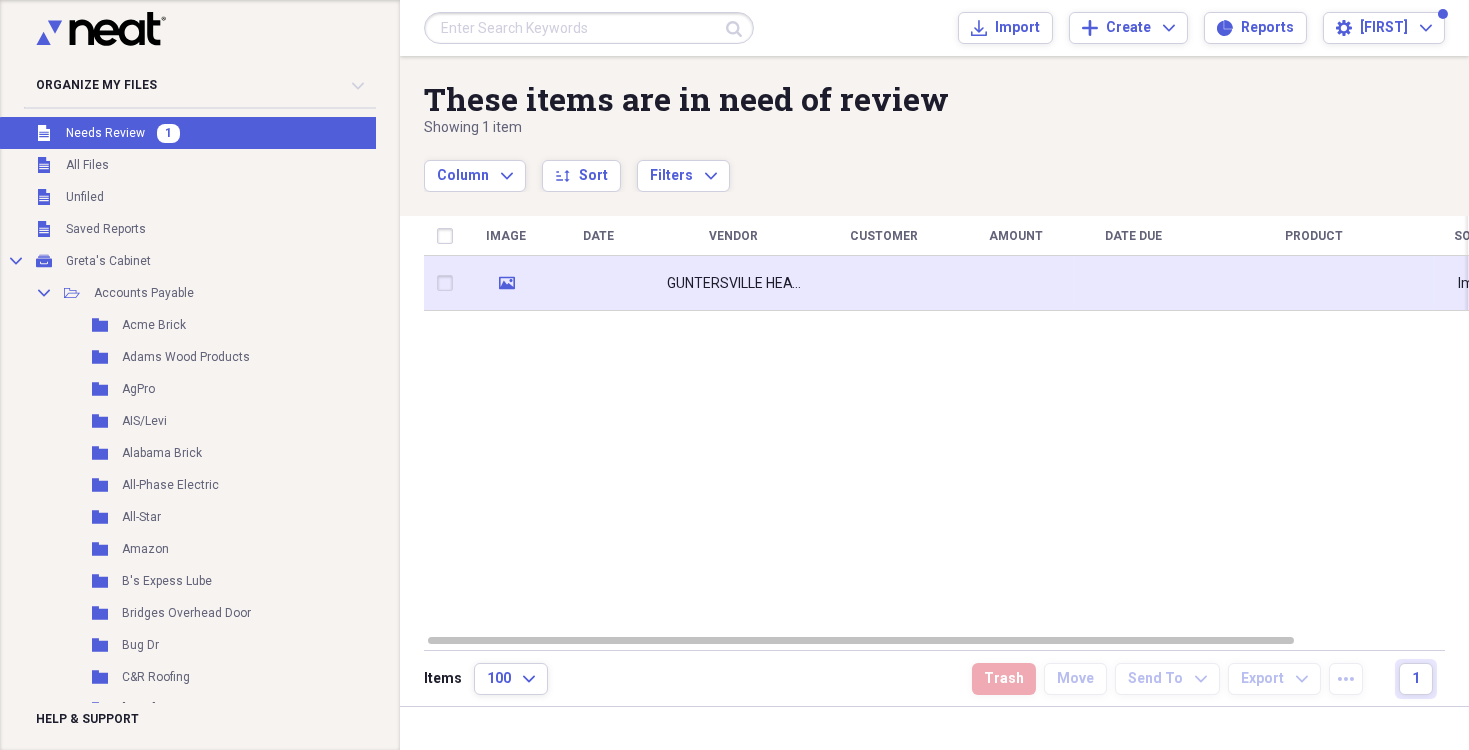 click on "GUNTERSVILLE HEATING & COOLING" at bounding box center [734, 283] 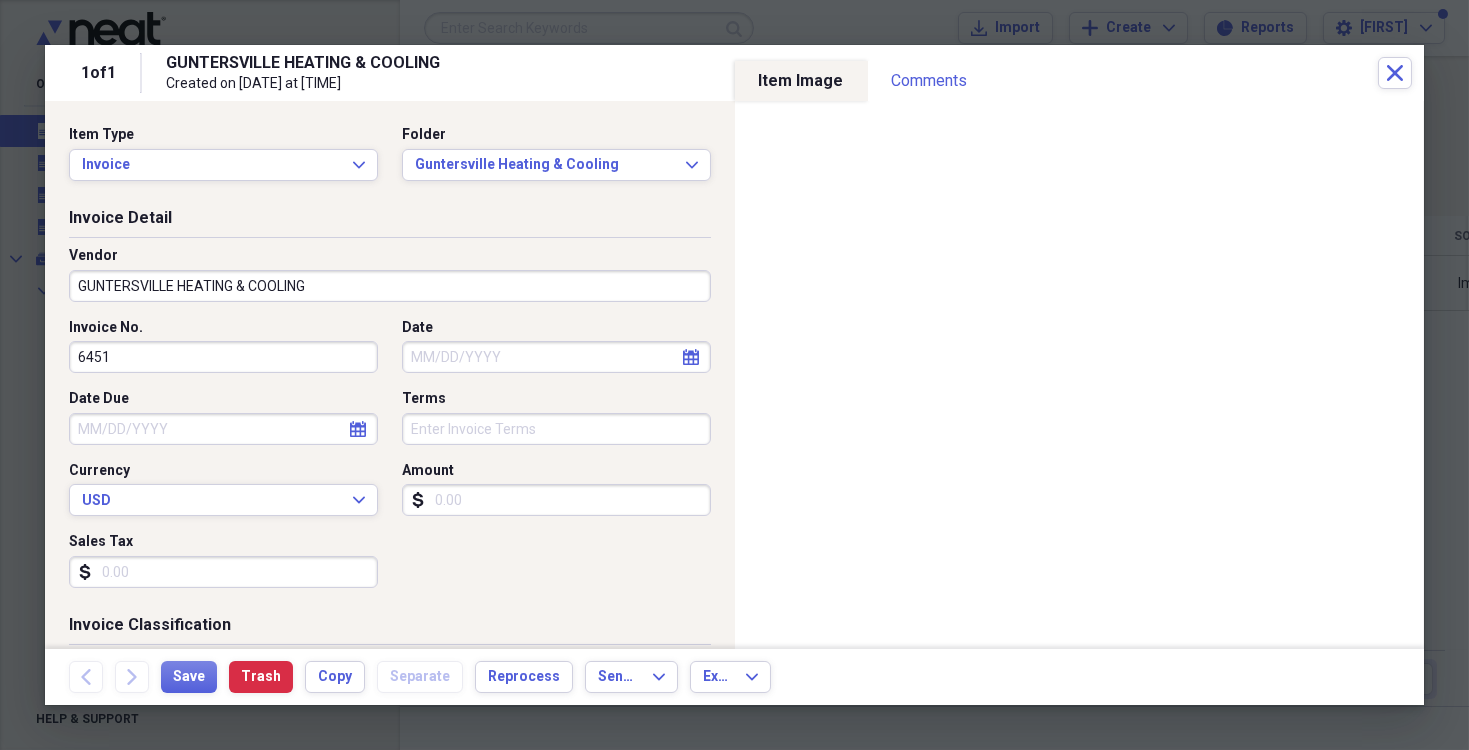 click on "Amount" at bounding box center (556, 500) 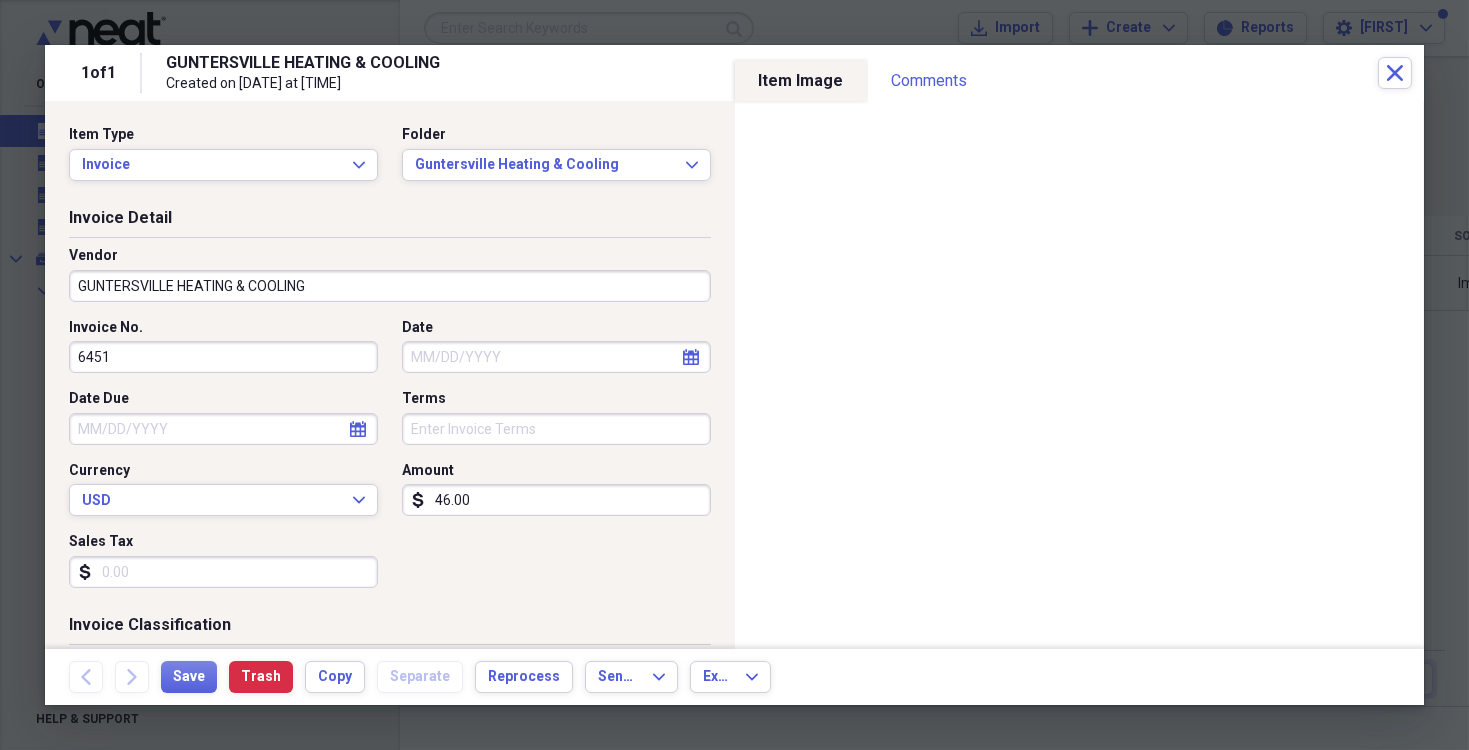 type on "46.00" 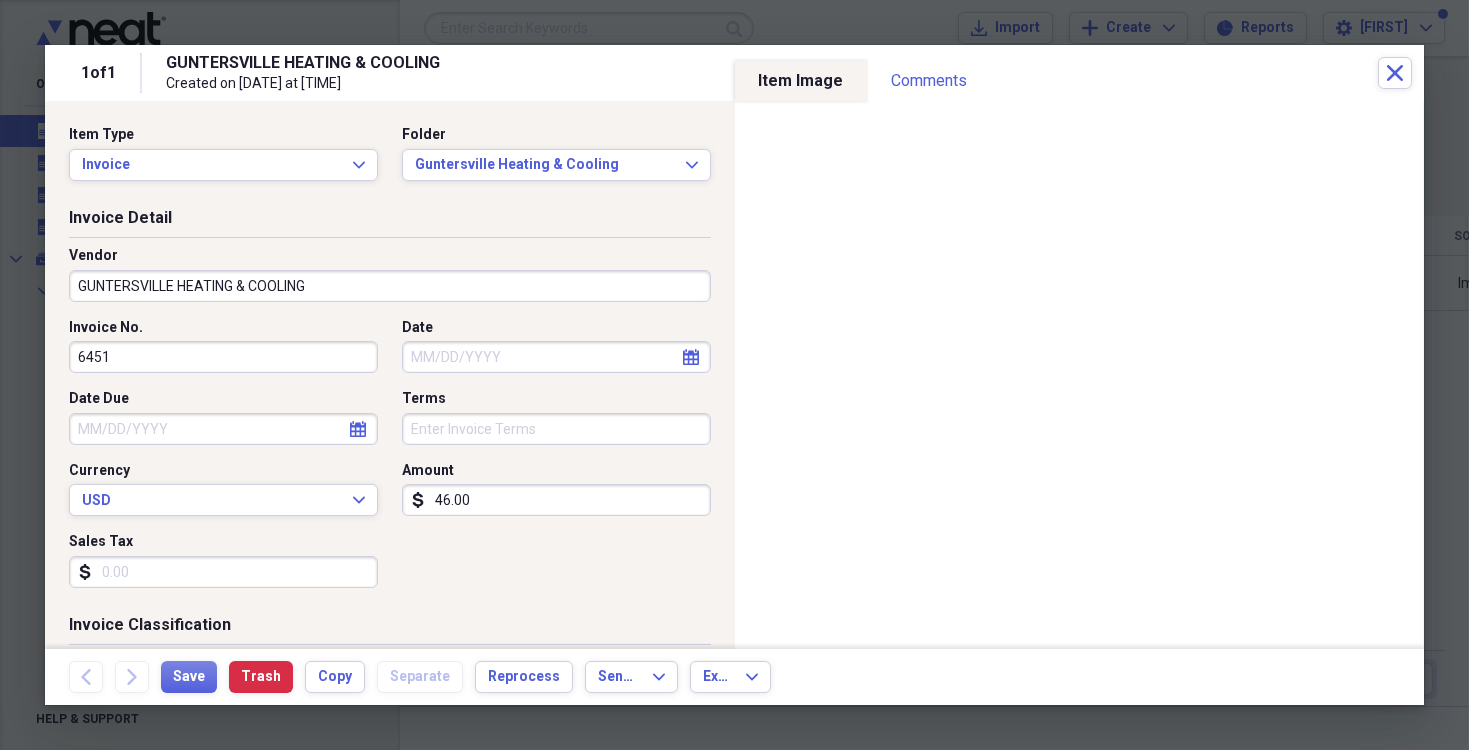 click on "46.00" at bounding box center (556, 500) 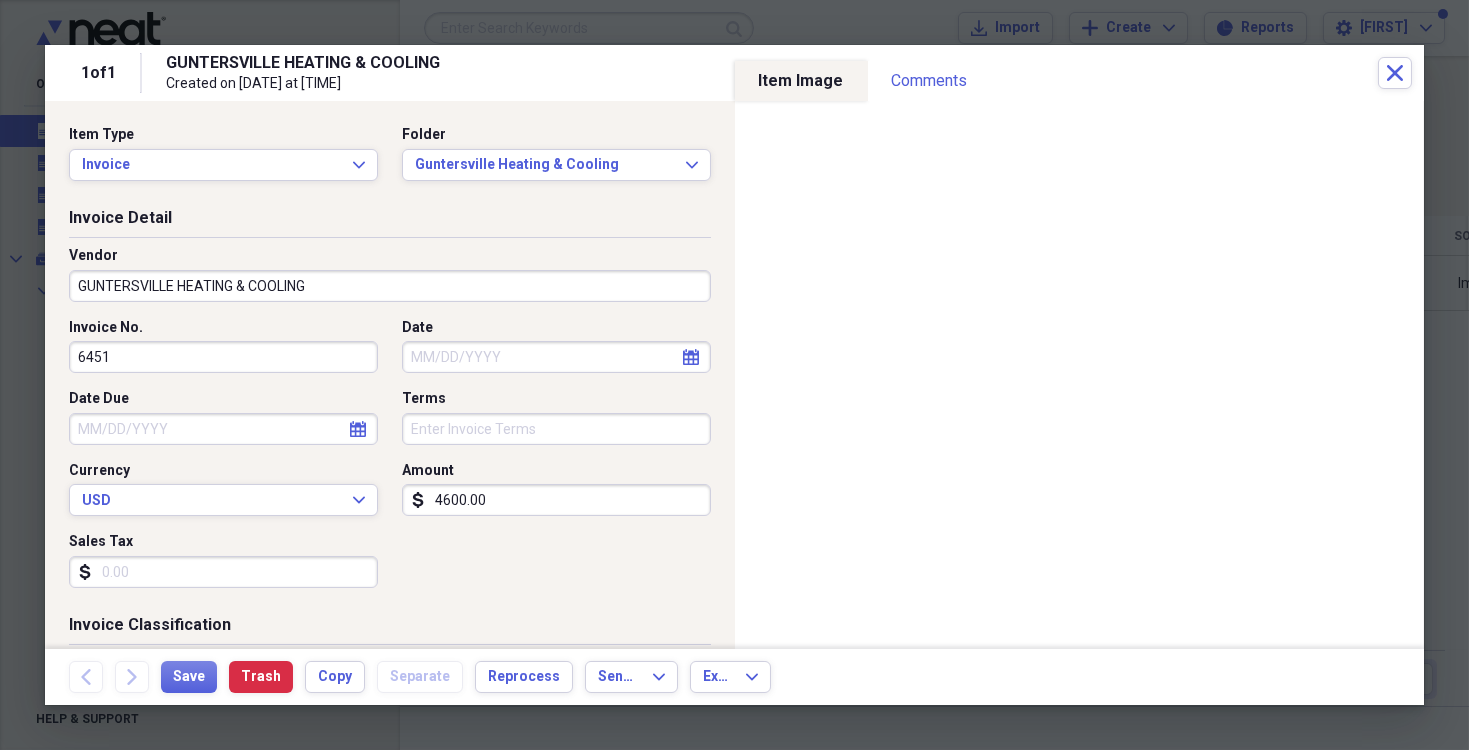 type on "4600.00" 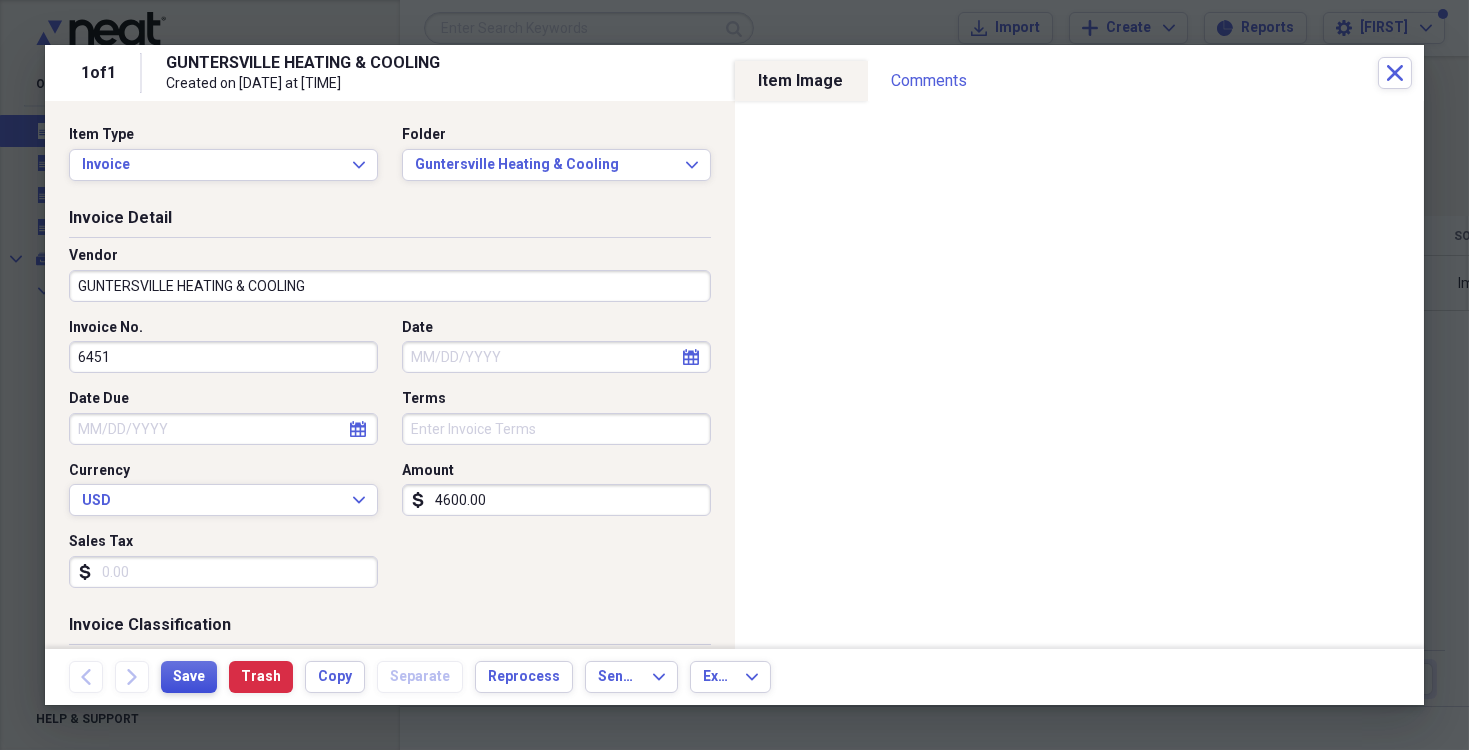 click on "Save" at bounding box center [189, 677] 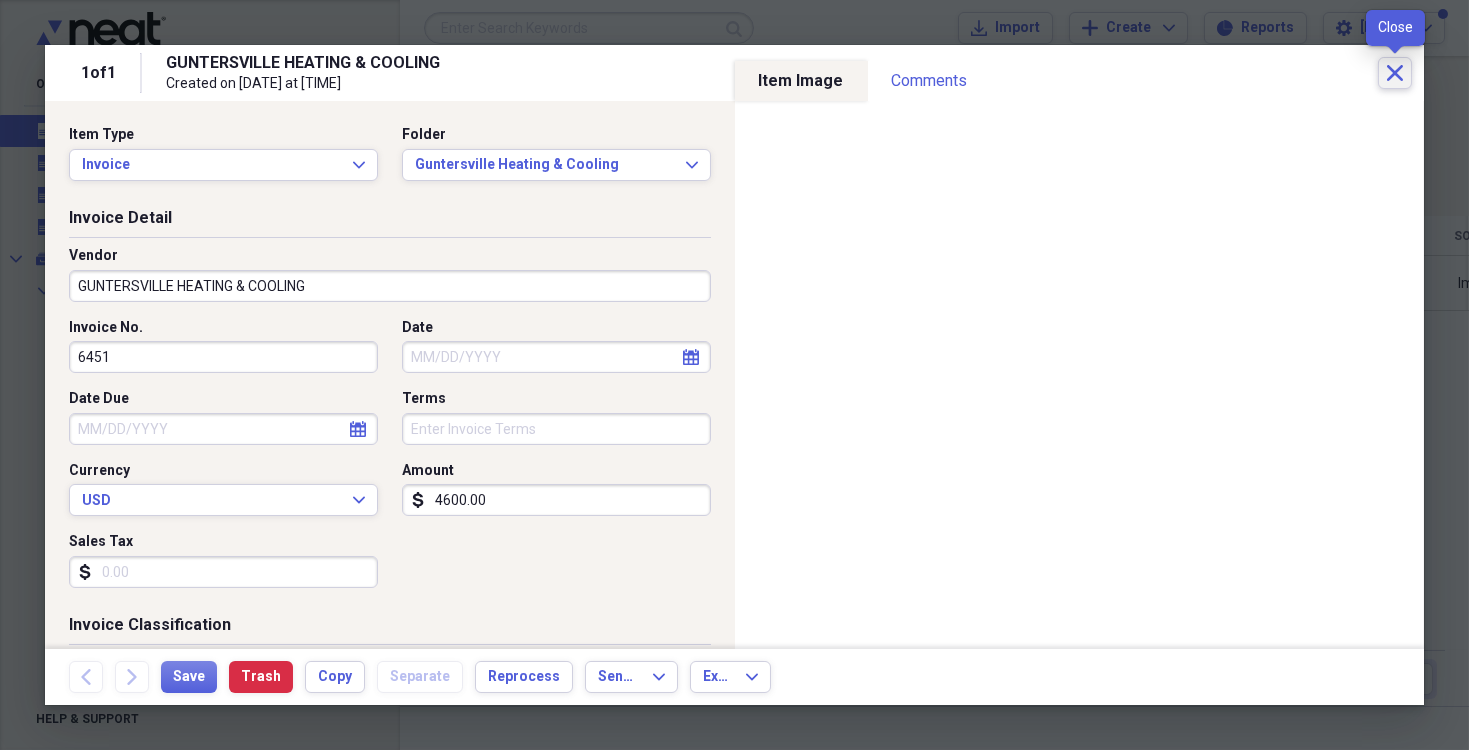 click on "Close" 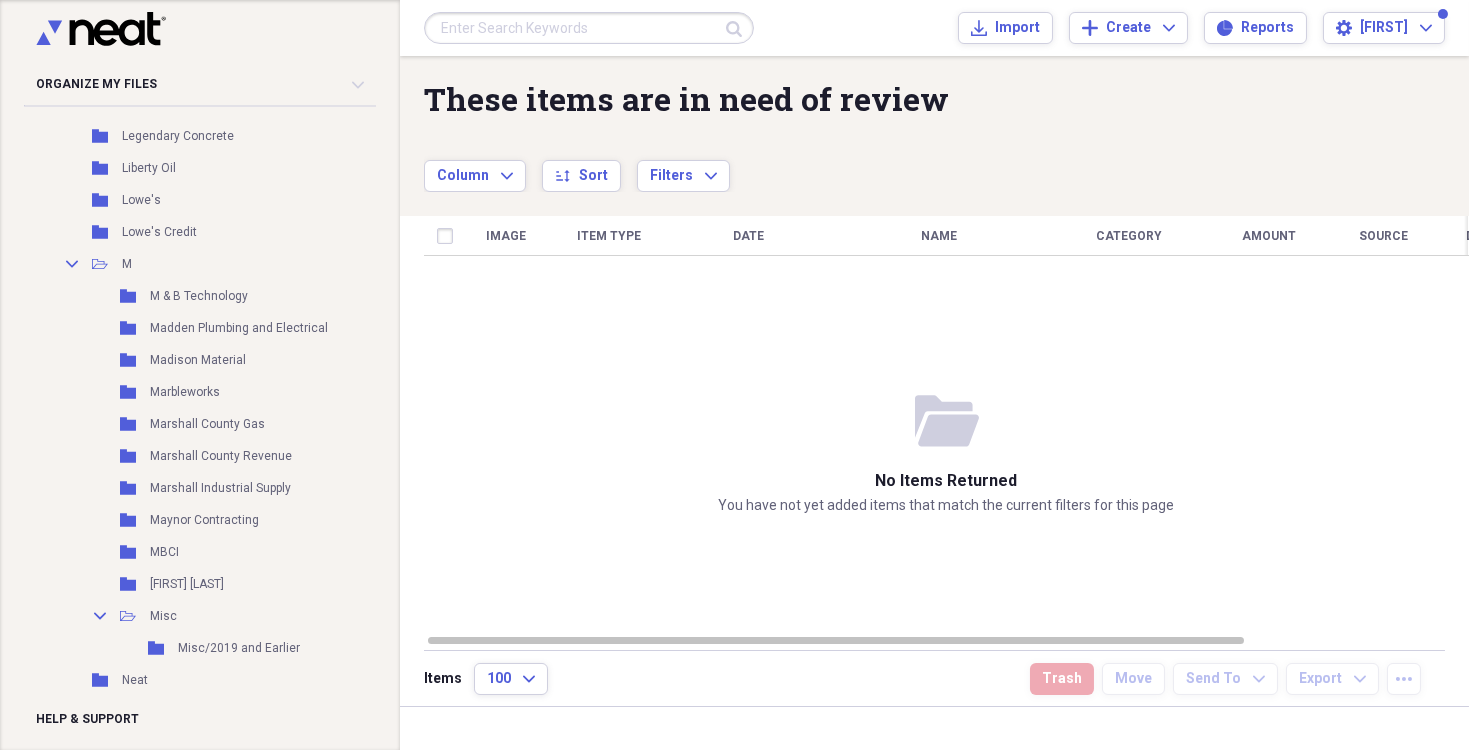 scroll, scrollTop: 2100, scrollLeft: 0, axis: vertical 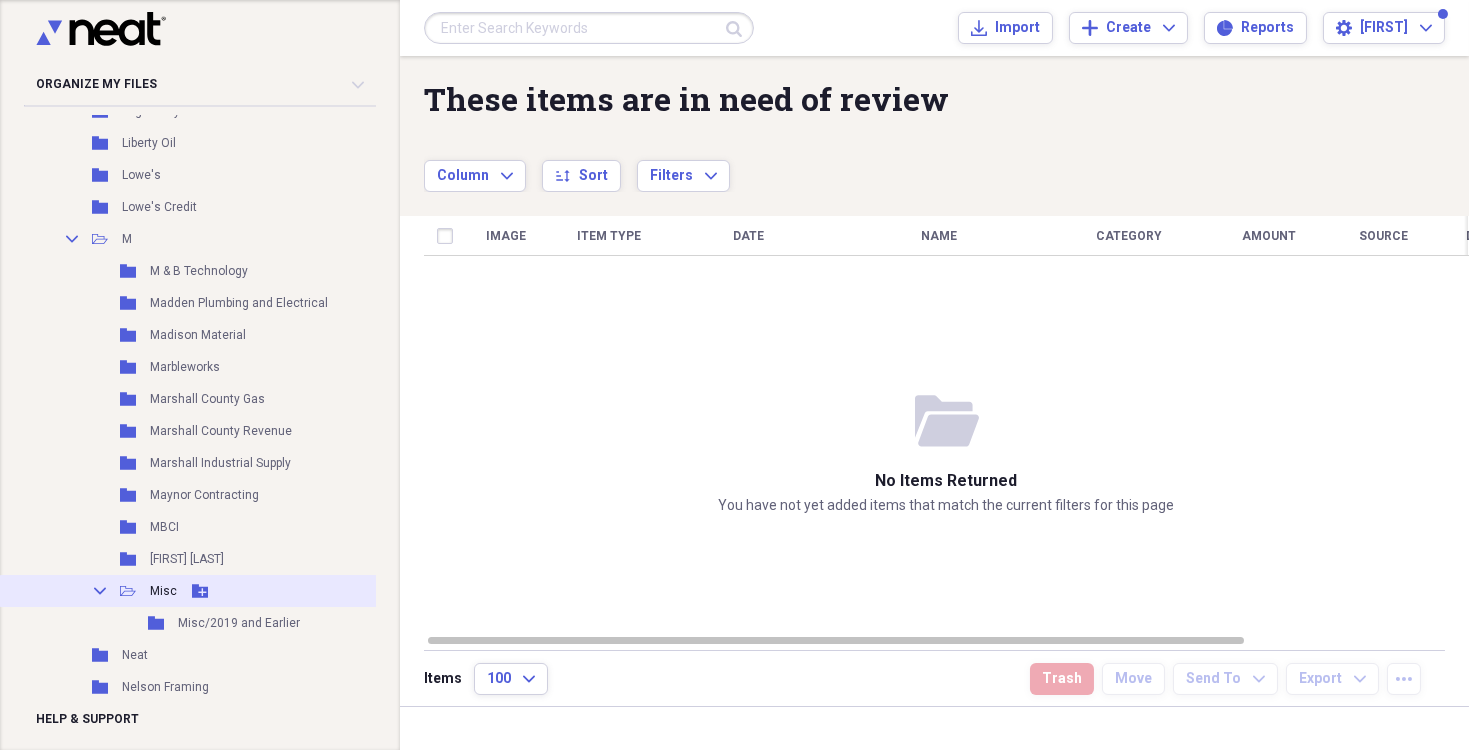 click on "Misc" at bounding box center [163, 591] 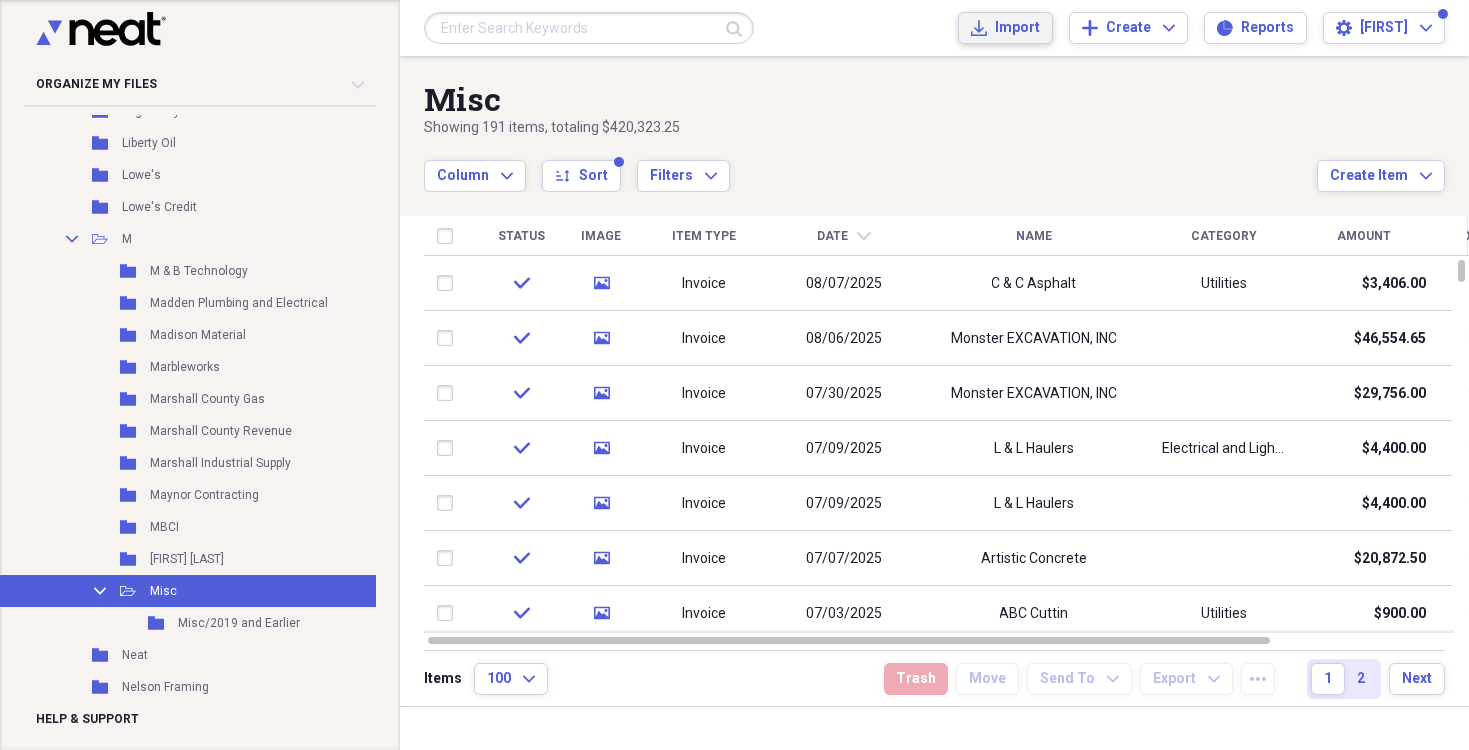 click on "Import" at bounding box center (1017, 28) 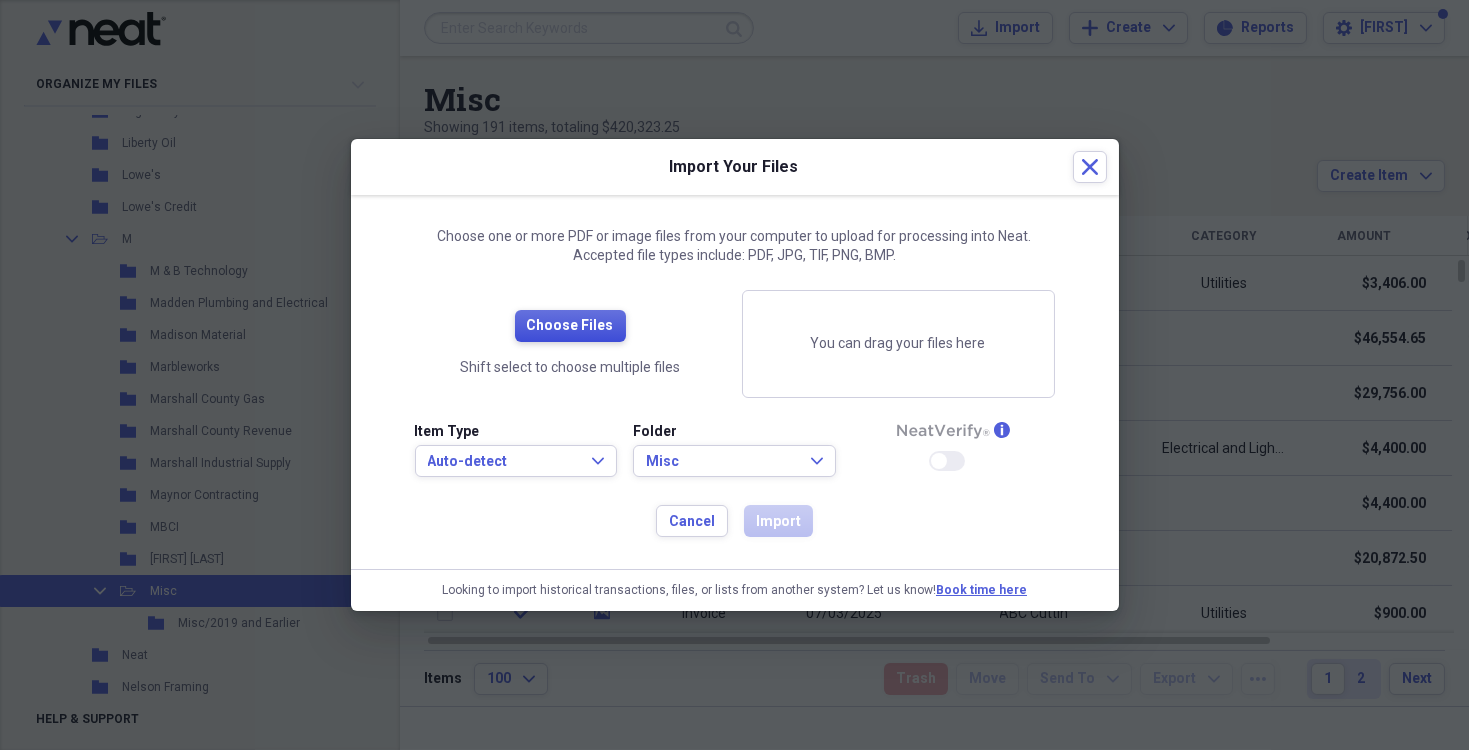 click on "Choose Files" at bounding box center (570, 326) 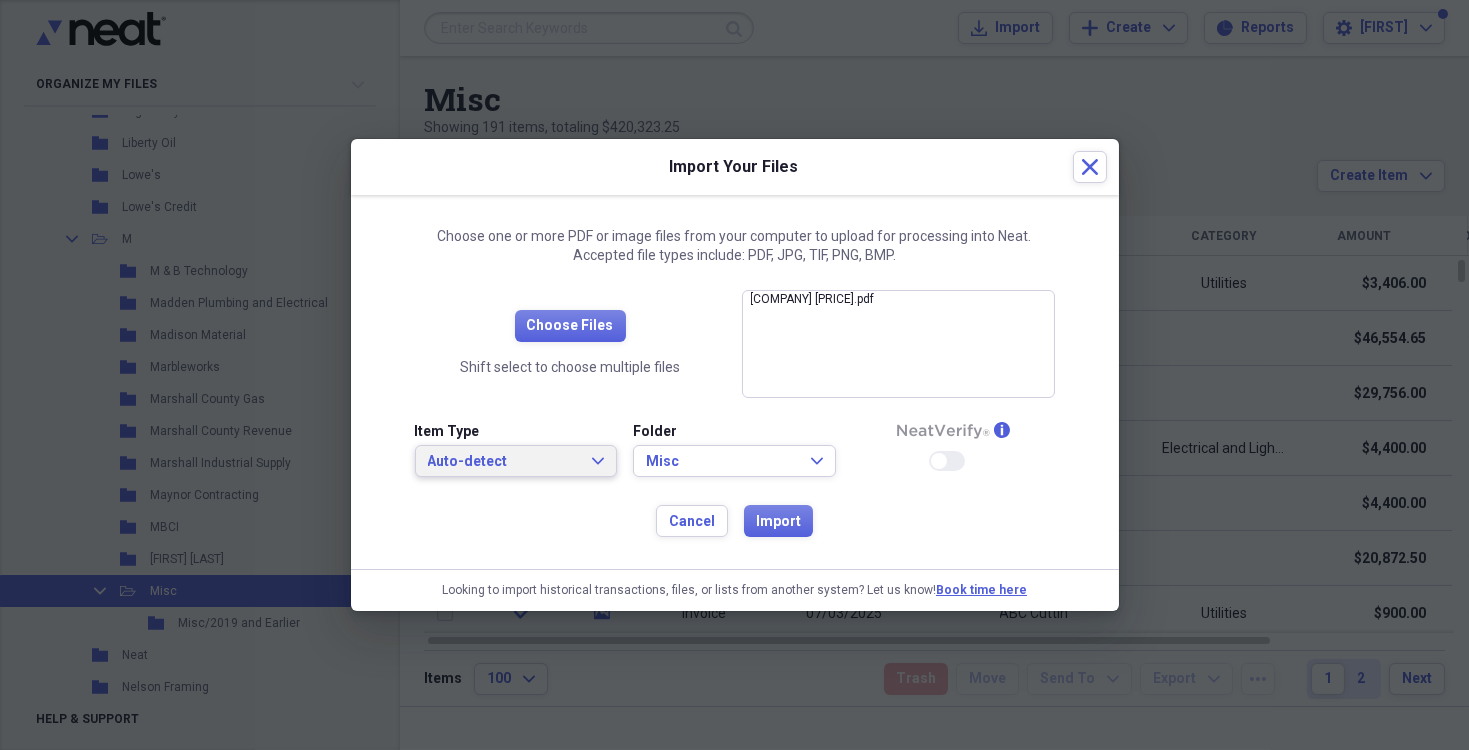 click on "Auto-detect Expand" at bounding box center [516, 461] 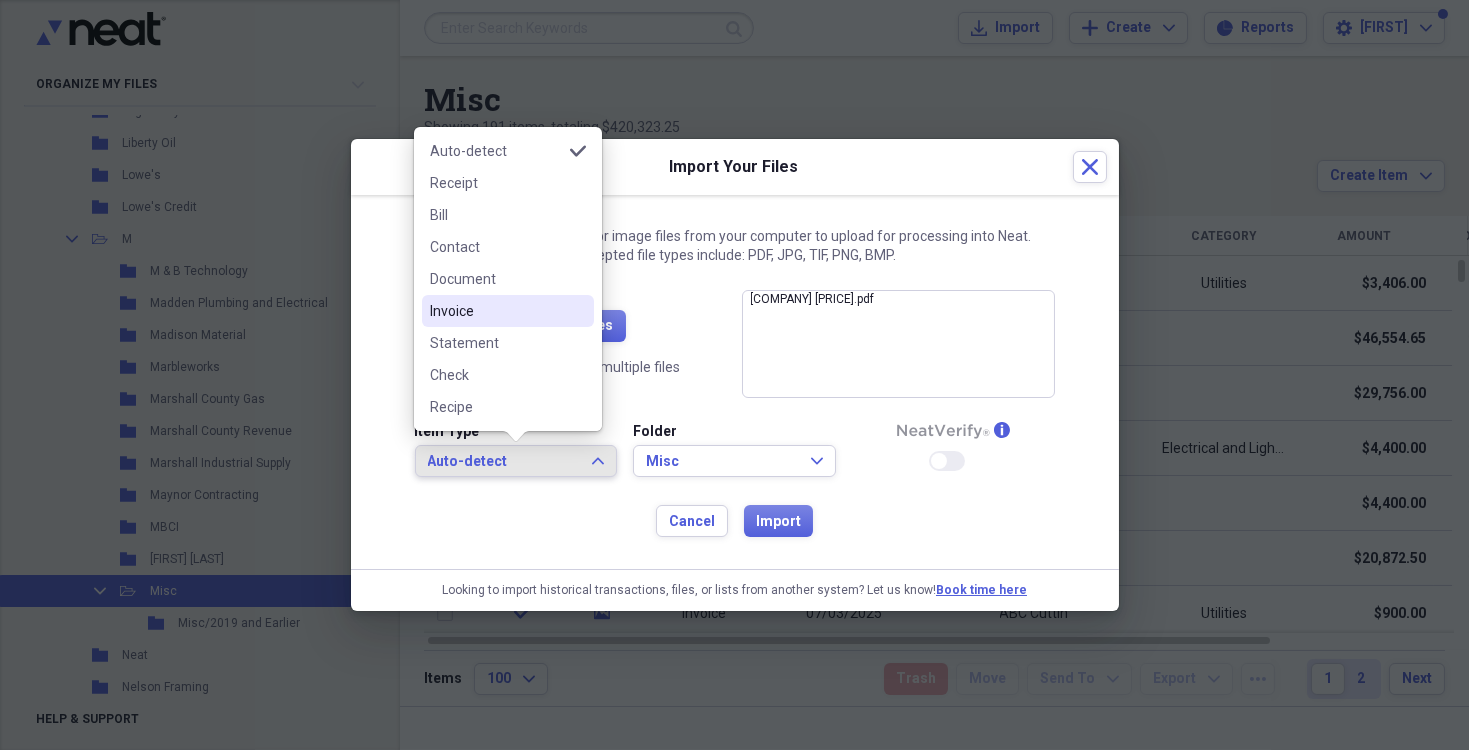 click on "Invoice" at bounding box center (496, 311) 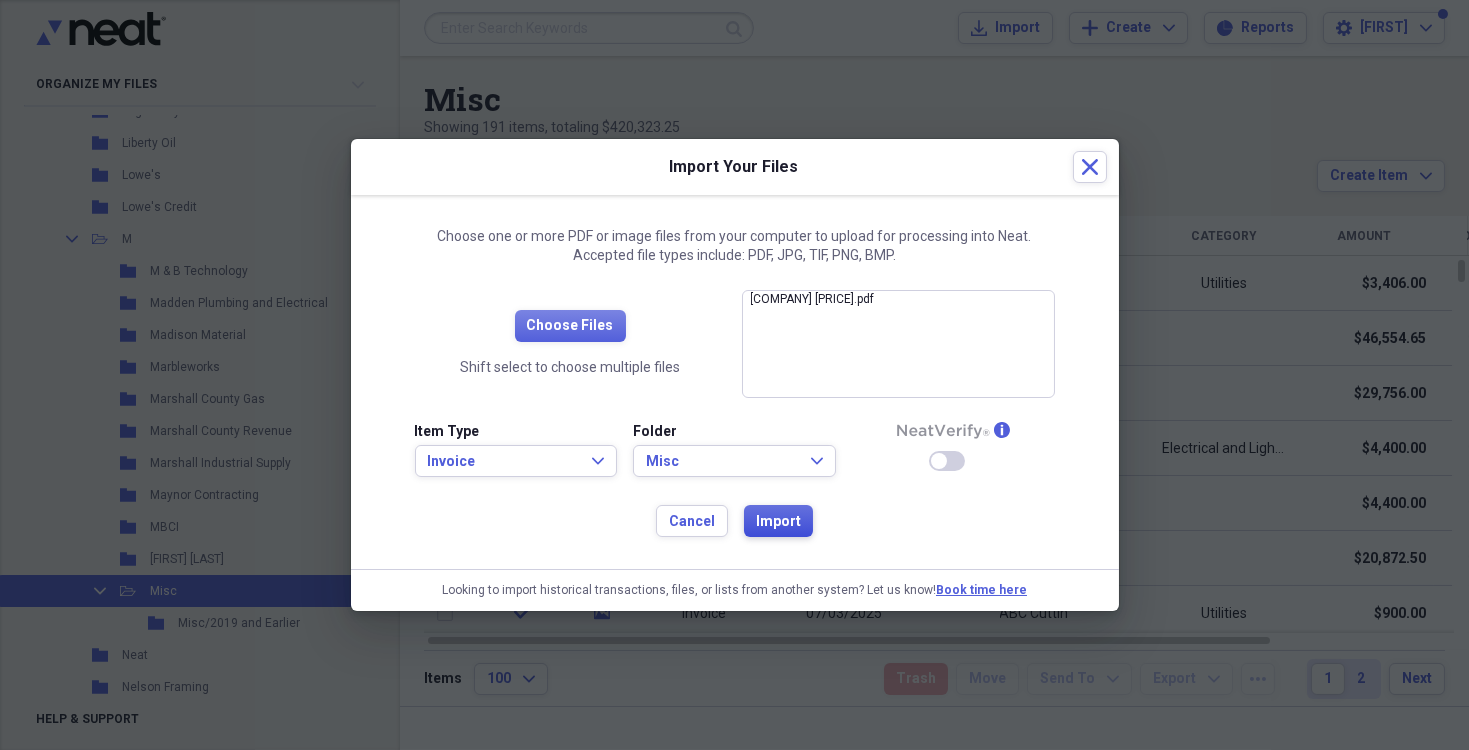 click on "Import" at bounding box center (778, 522) 